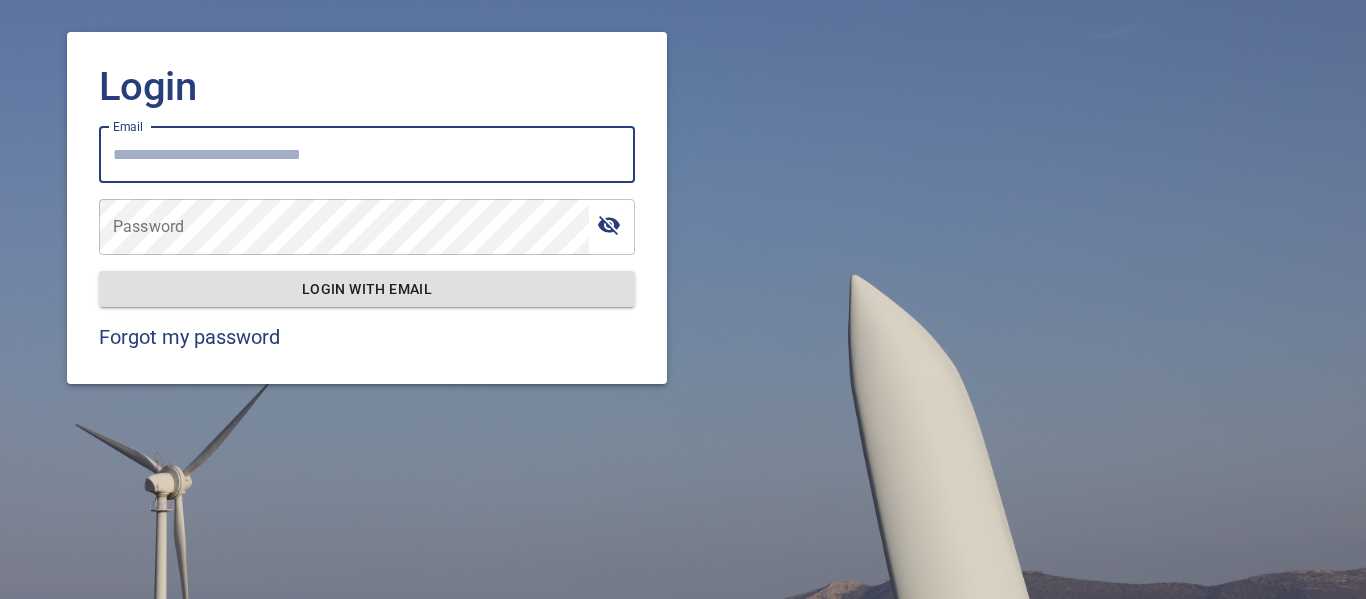 scroll, scrollTop: 0, scrollLeft: 0, axis: both 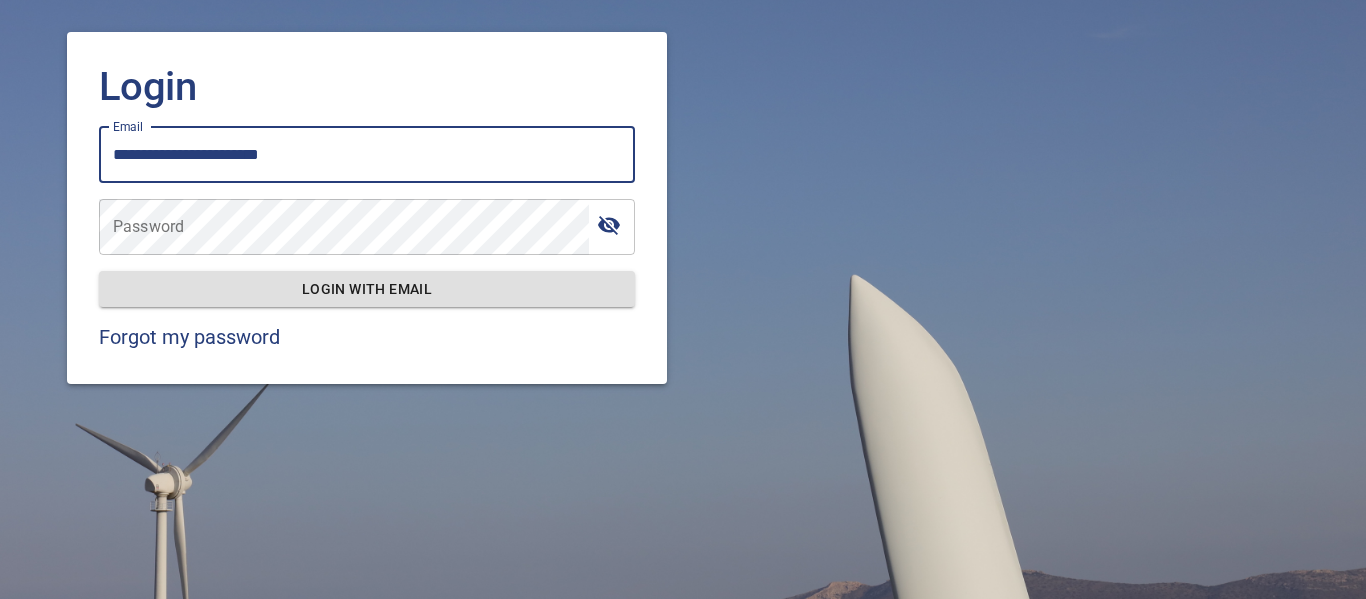 type on "**********" 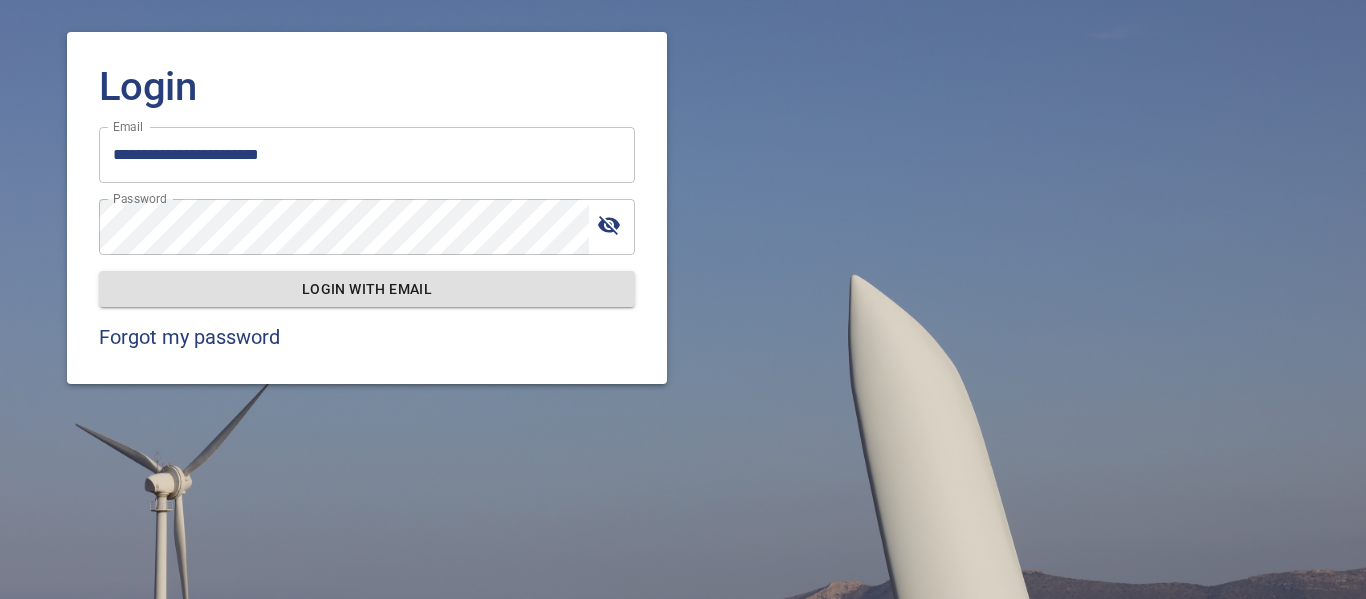 click at bounding box center (609, 225) 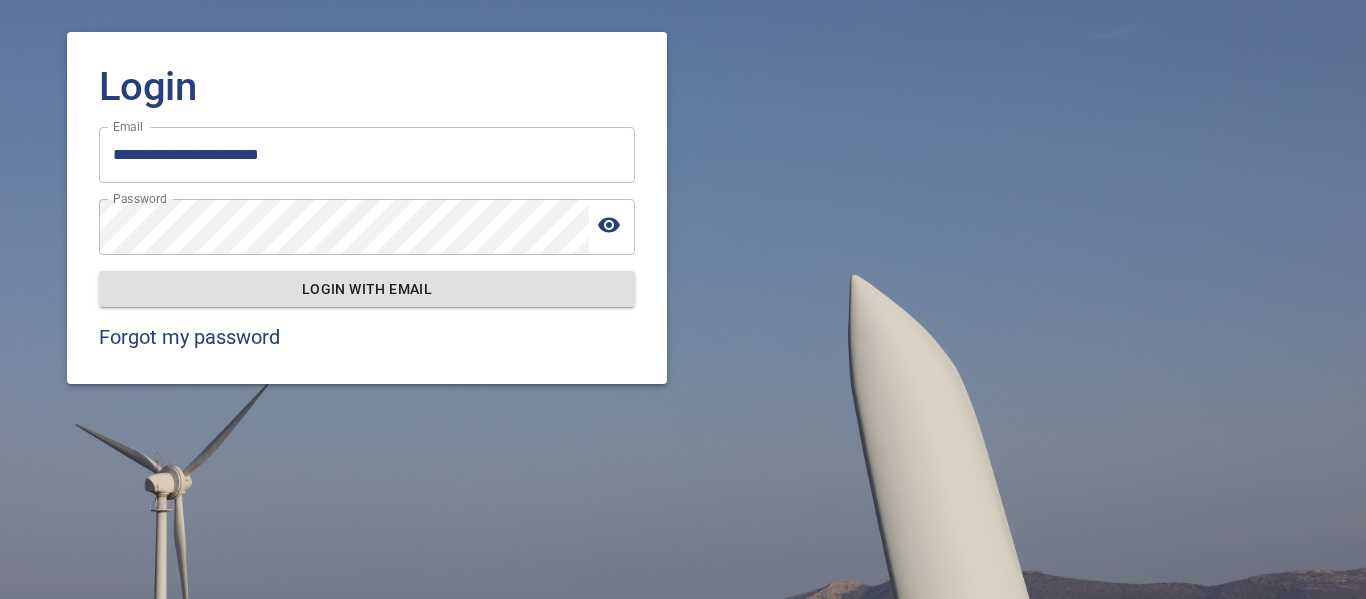 click on "Login with email" at bounding box center (367, 289) 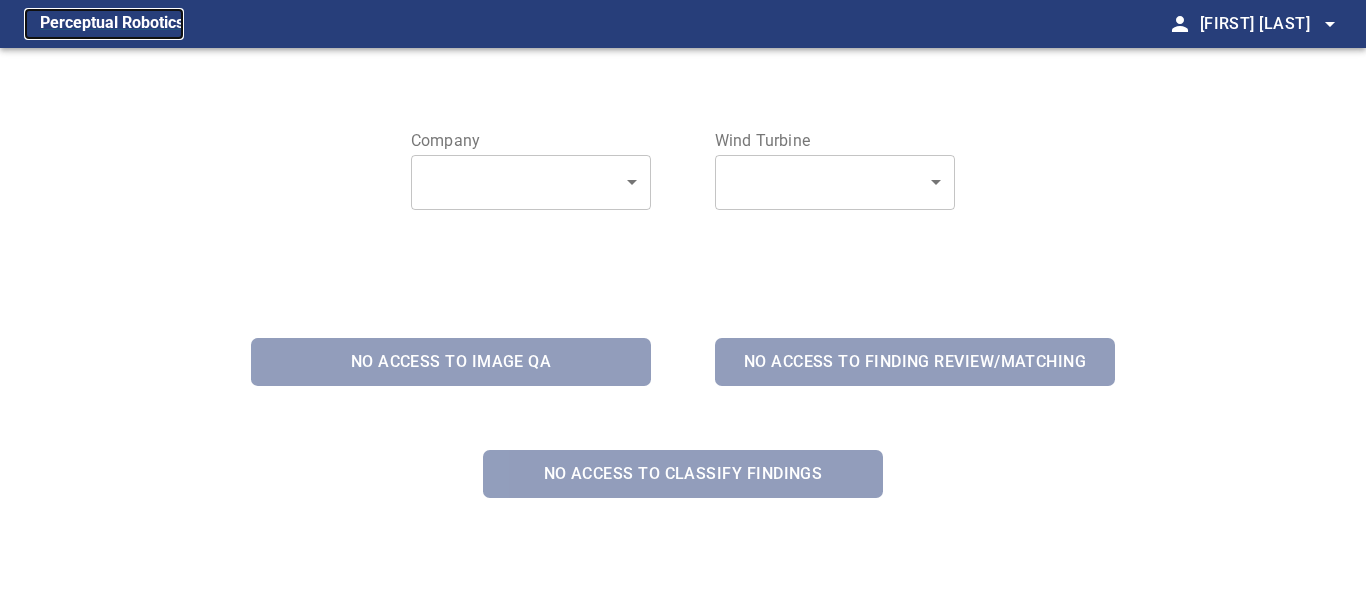 click on "Perceptual Robotics" at bounding box center [112, 24] 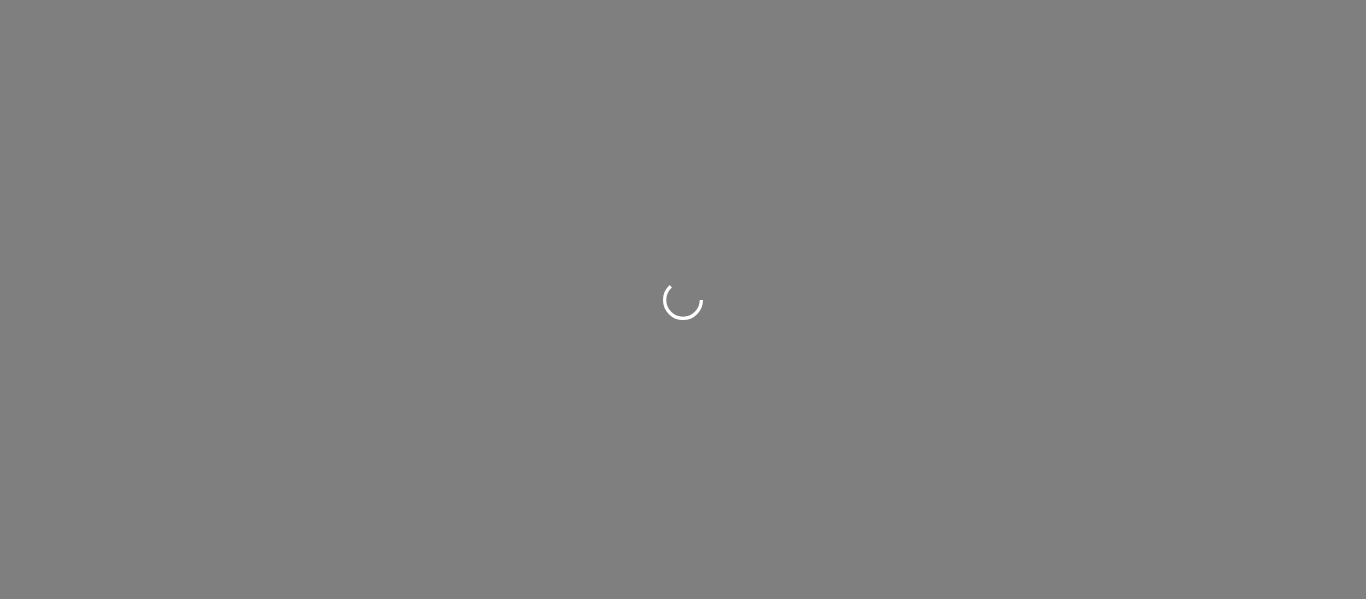 scroll, scrollTop: 0, scrollLeft: 0, axis: both 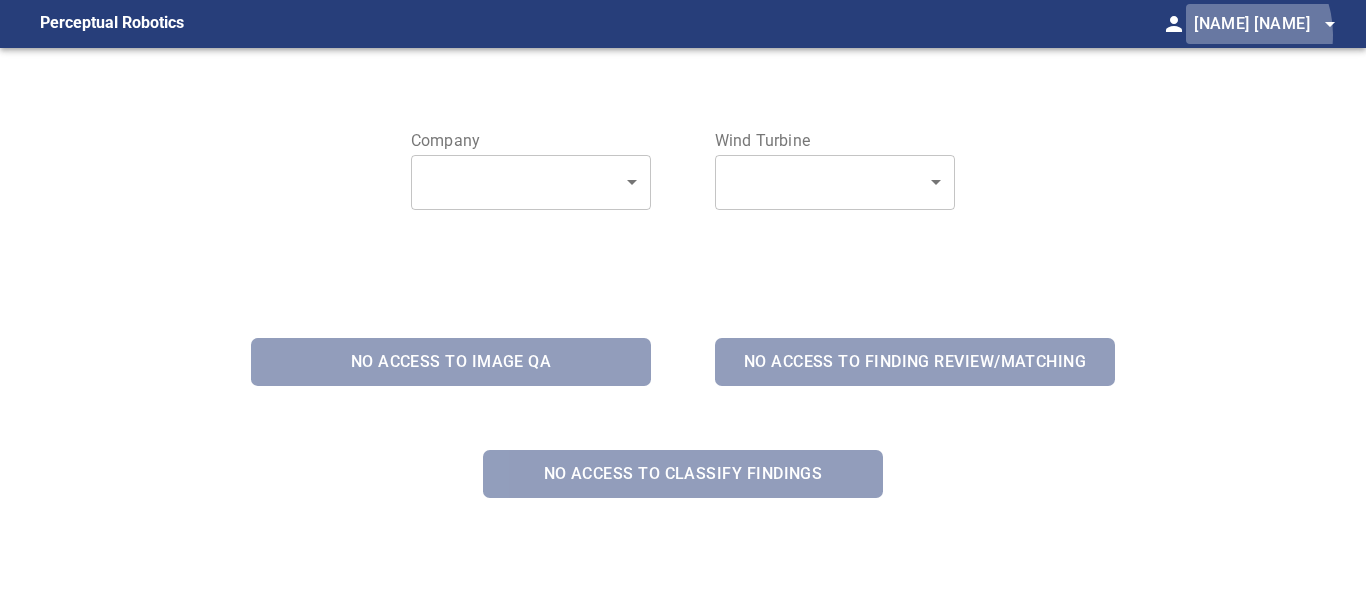 click on "Ollie Green arrow_drop_down" at bounding box center (1268, 24) 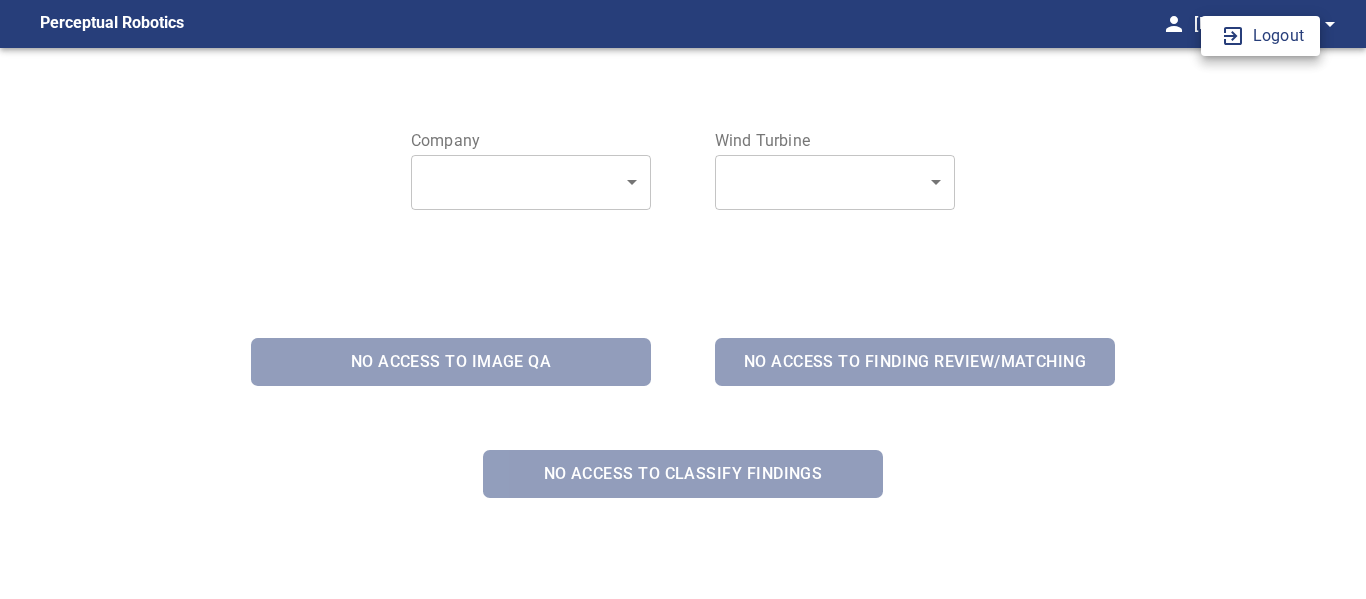 click at bounding box center [683, 299] 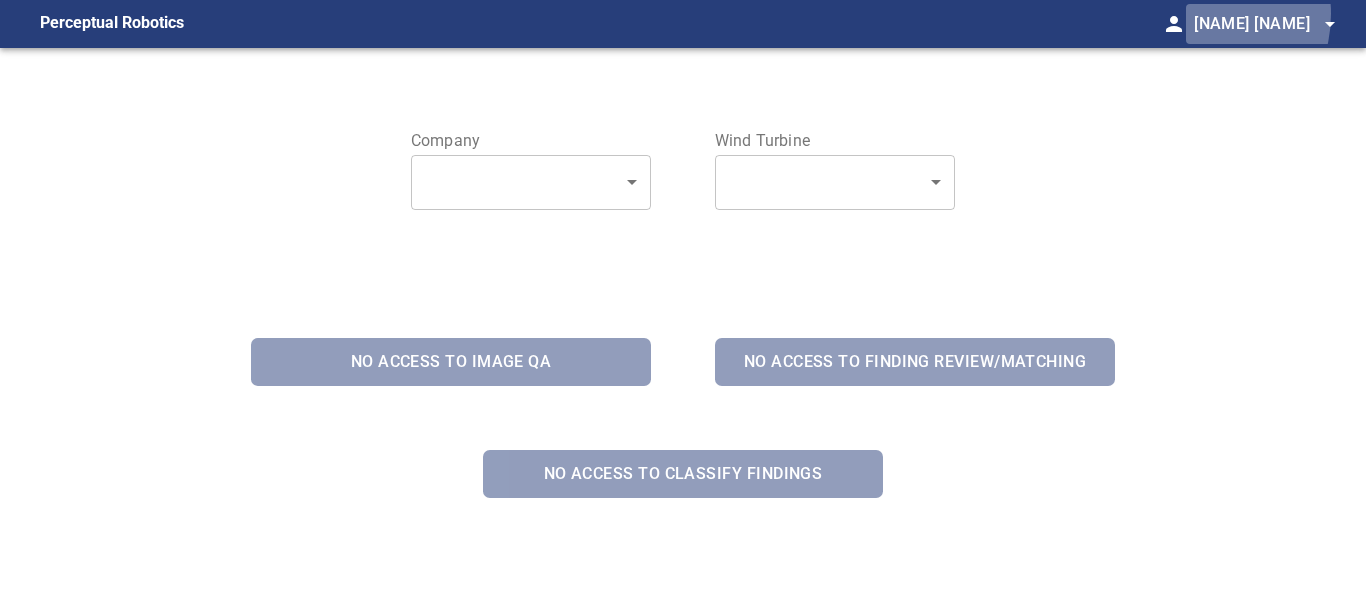 click on "Ollie Green arrow_drop_down" at bounding box center (1264, 24) 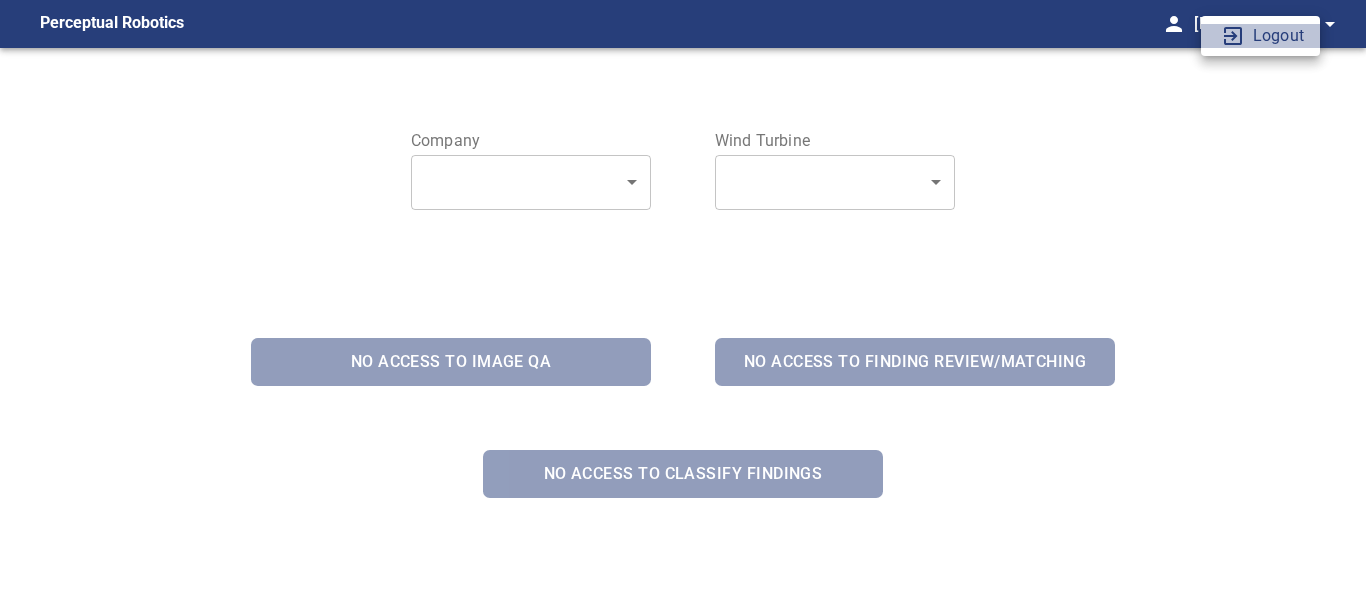 click on "Logout" at bounding box center [1274, 36] 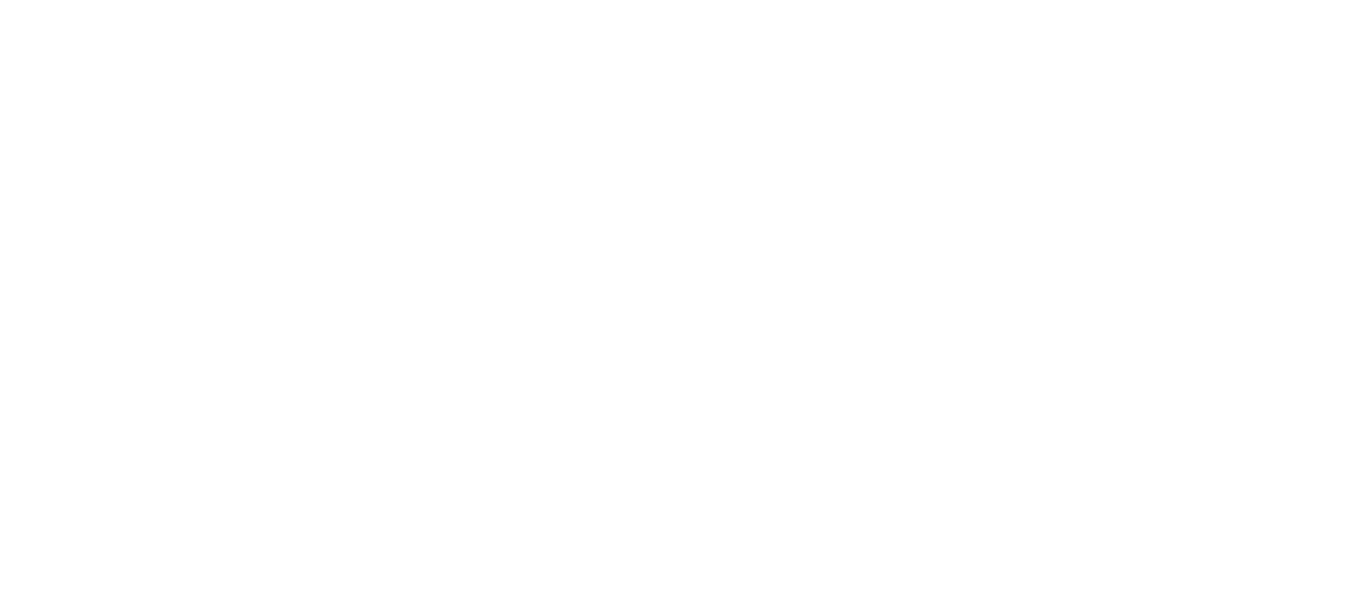 scroll, scrollTop: 0, scrollLeft: 0, axis: both 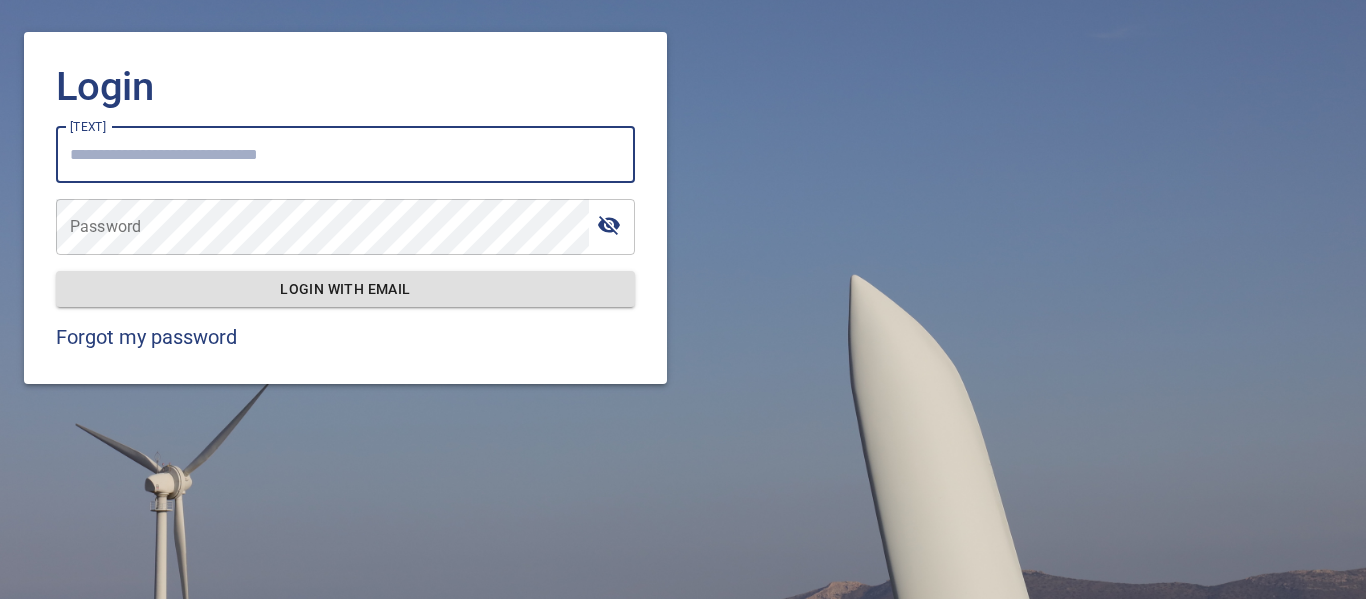 click on "[TEXT]" at bounding box center [345, 155] 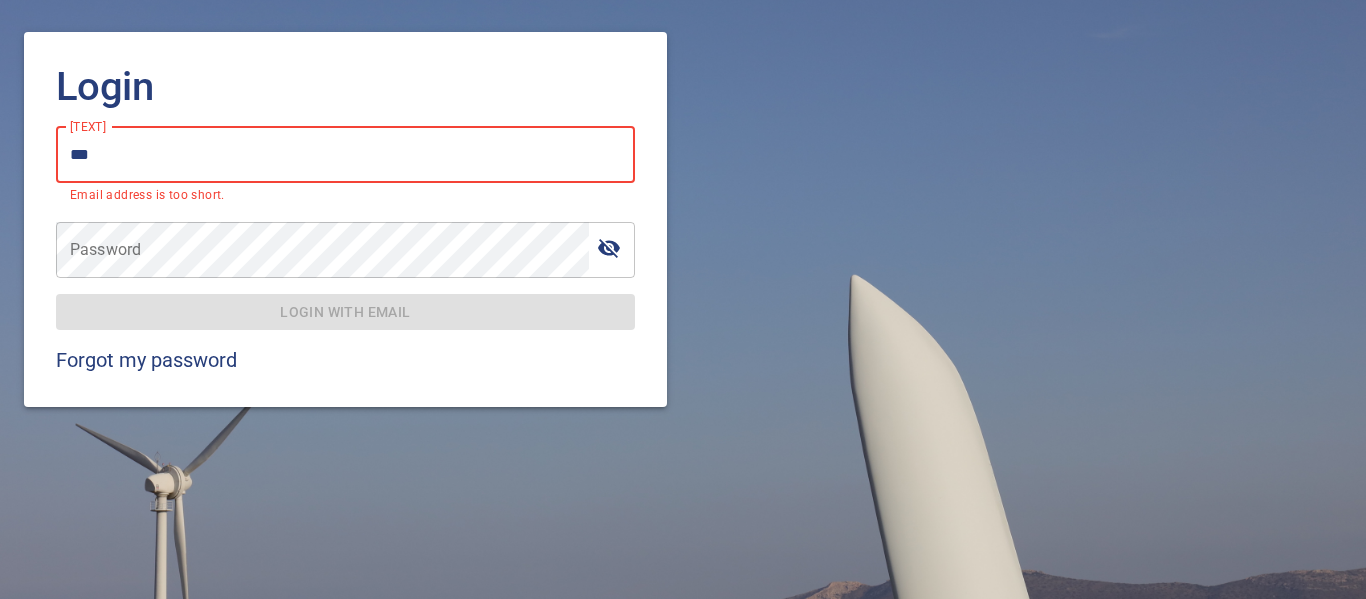 type on "**********" 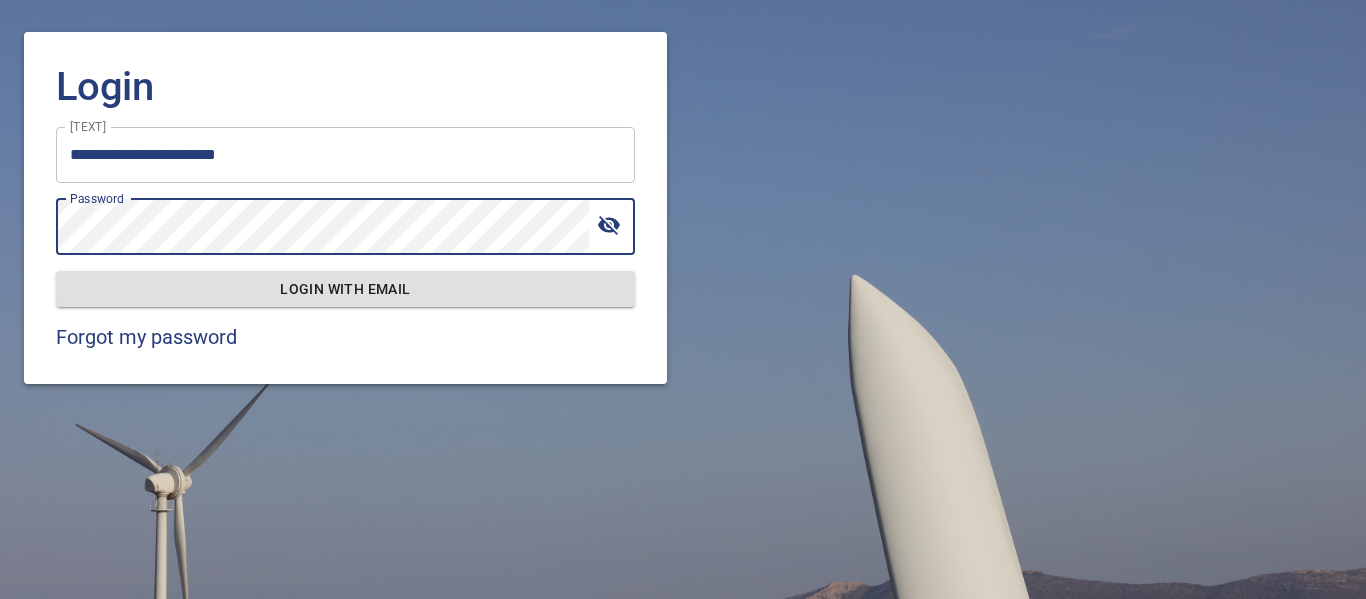 click on "Login with email" at bounding box center [345, 289] 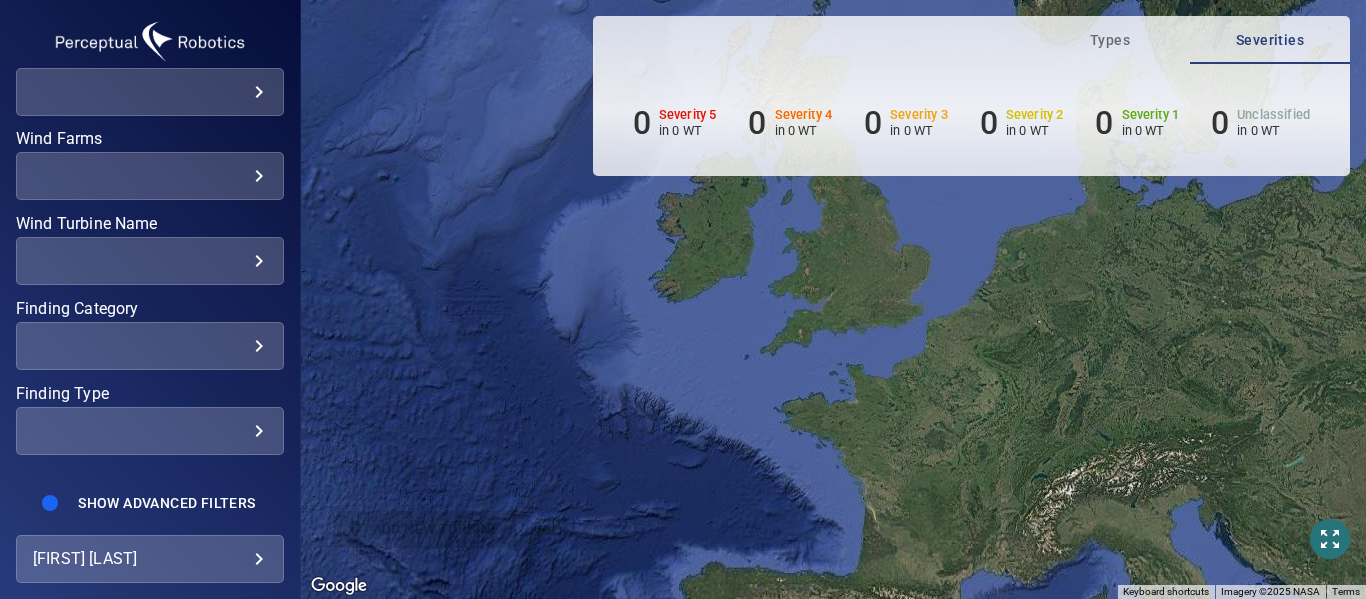 scroll, scrollTop: 421, scrollLeft: 0, axis: vertical 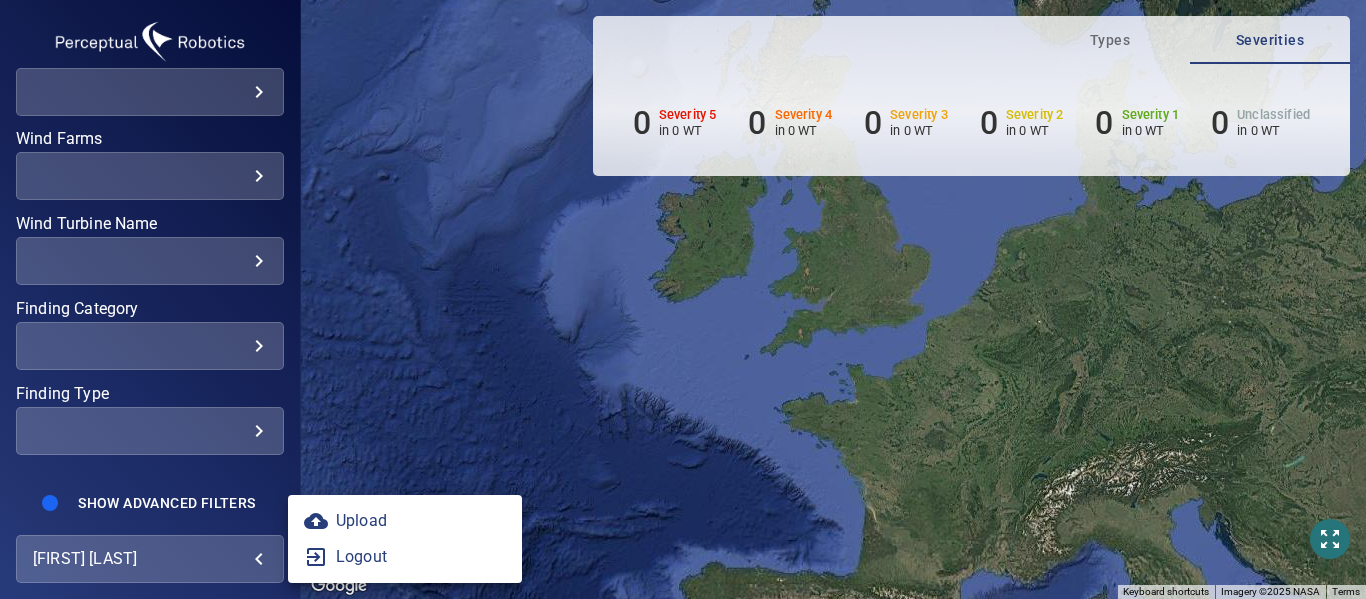 click on "**********" at bounding box center [683, 299] 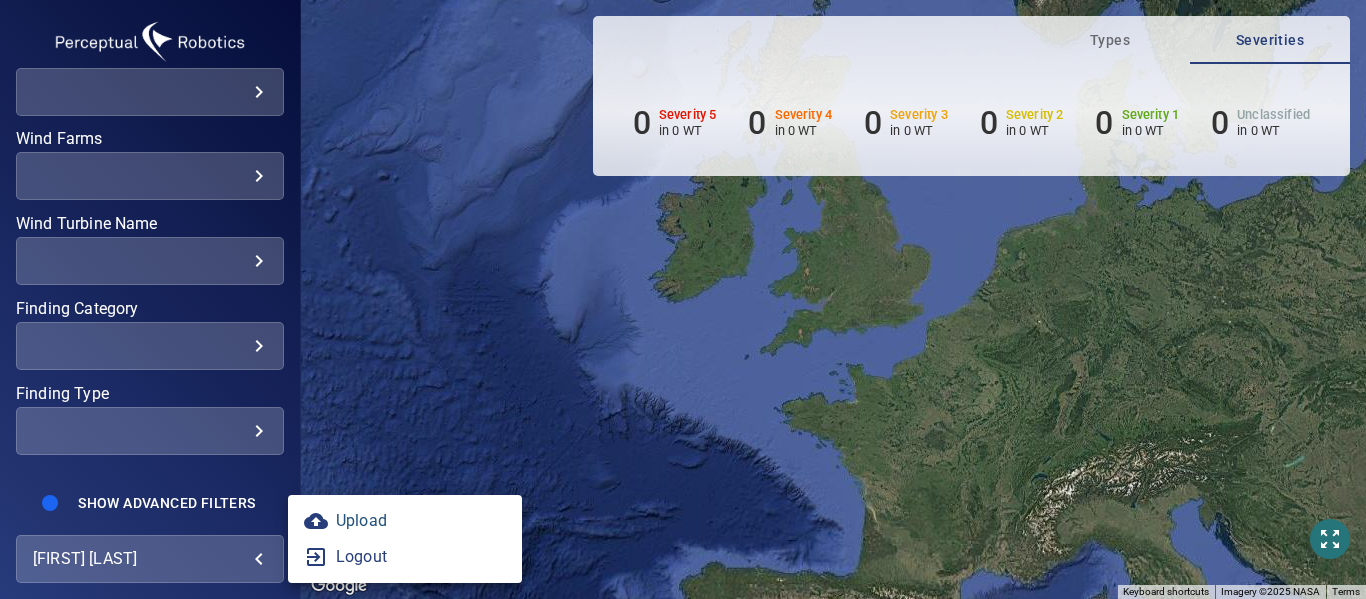 click on "cloud_upload Upload" at bounding box center [405, 521] 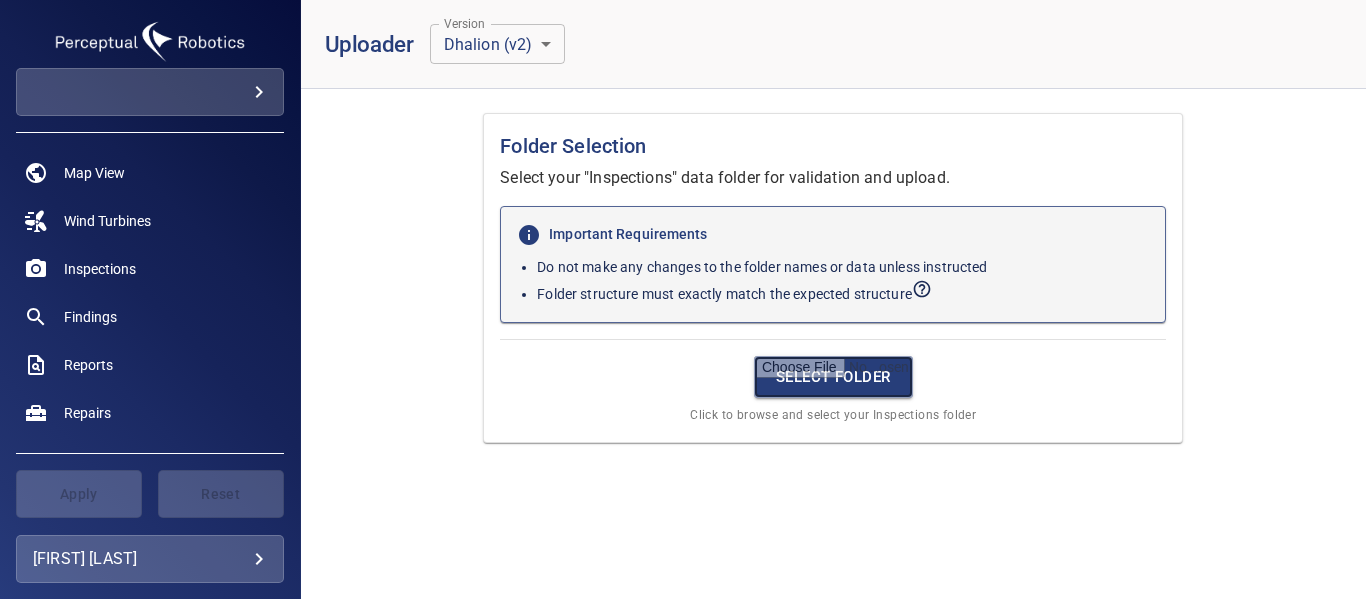 click at bounding box center (833, 377) 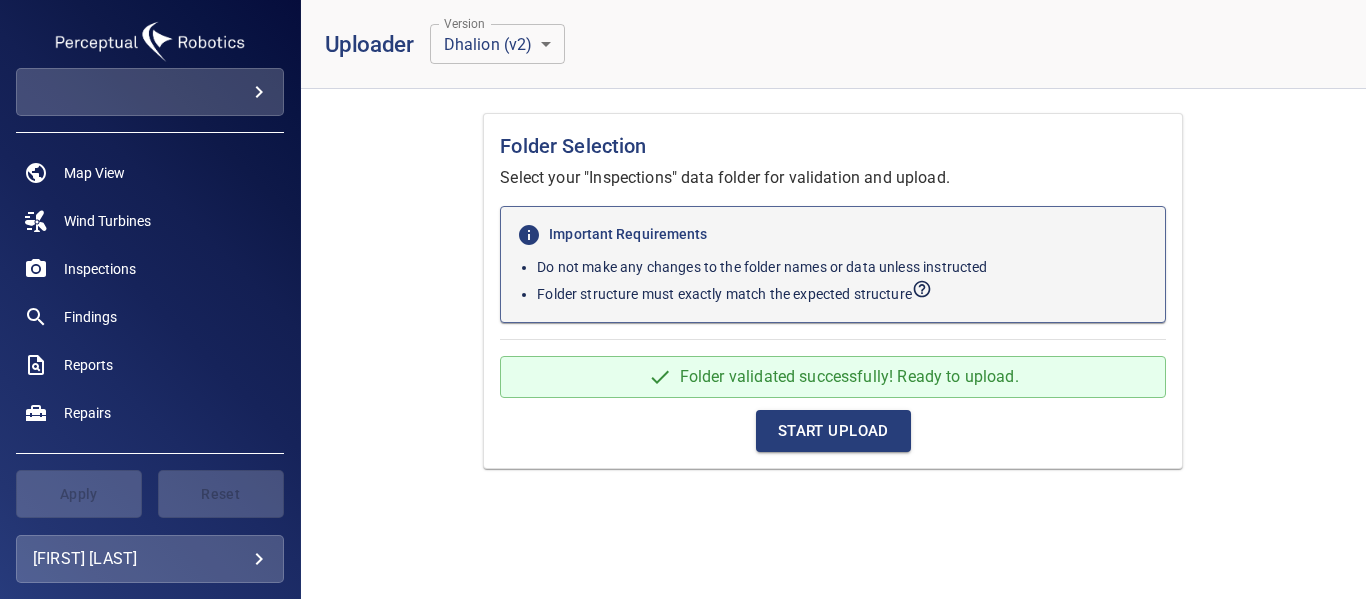 click on "Start Upload" at bounding box center [833, 431] 